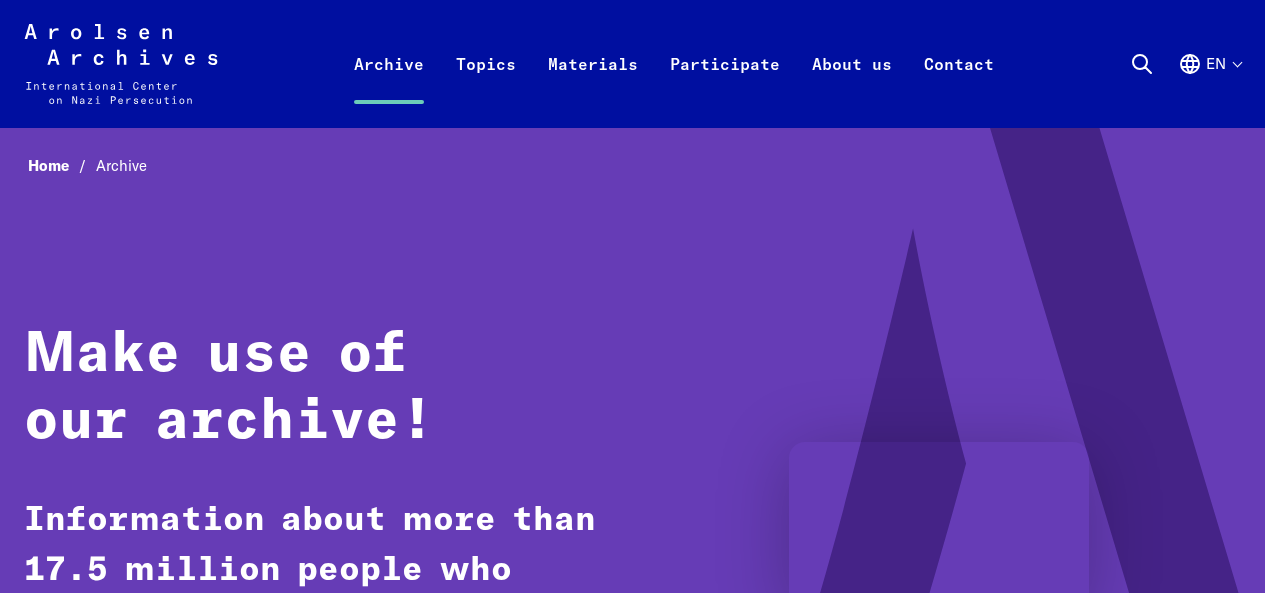 scroll, scrollTop: 0, scrollLeft: 0, axis: both 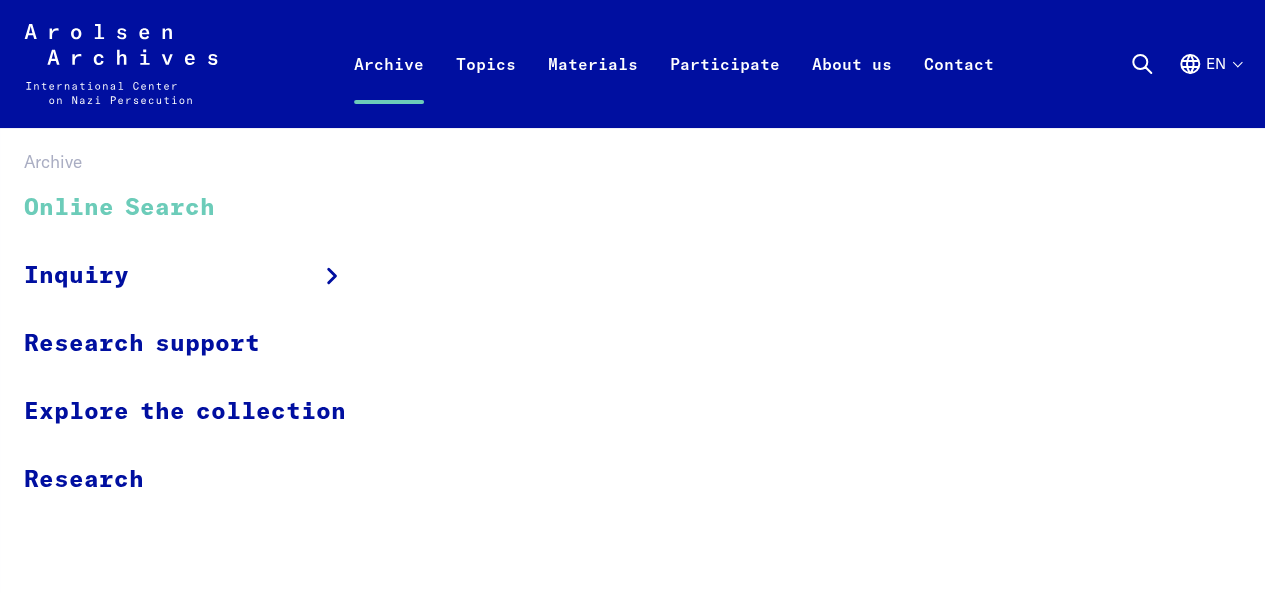 click on "Online Search" at bounding box center (198, 208) 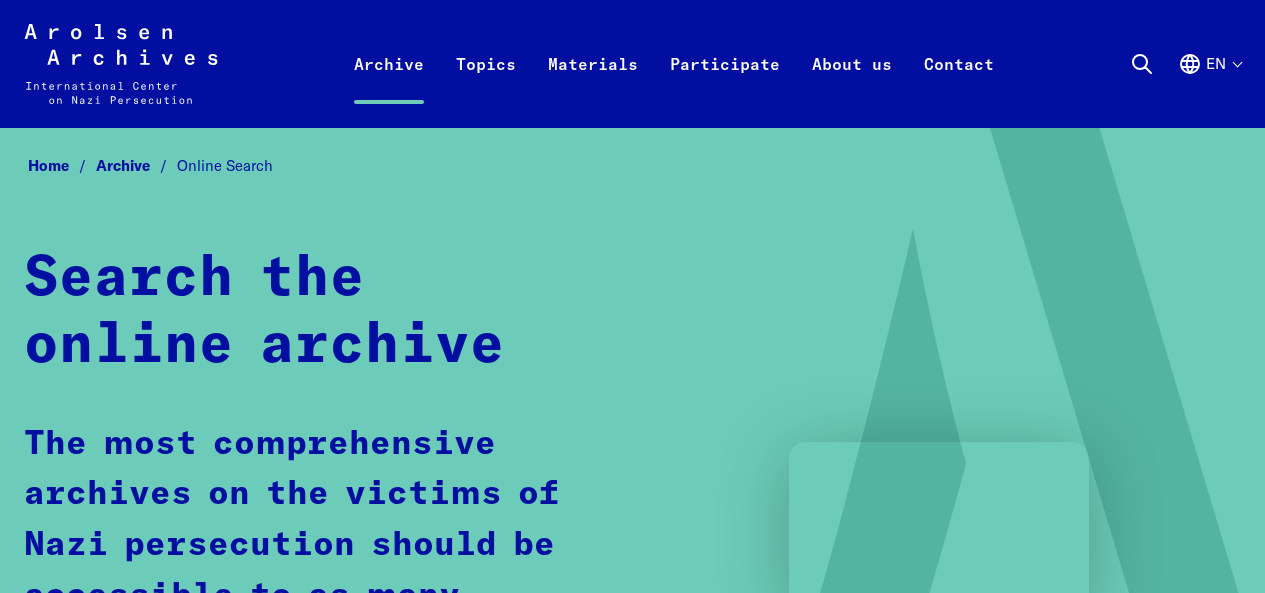 scroll, scrollTop: 0, scrollLeft: 0, axis: both 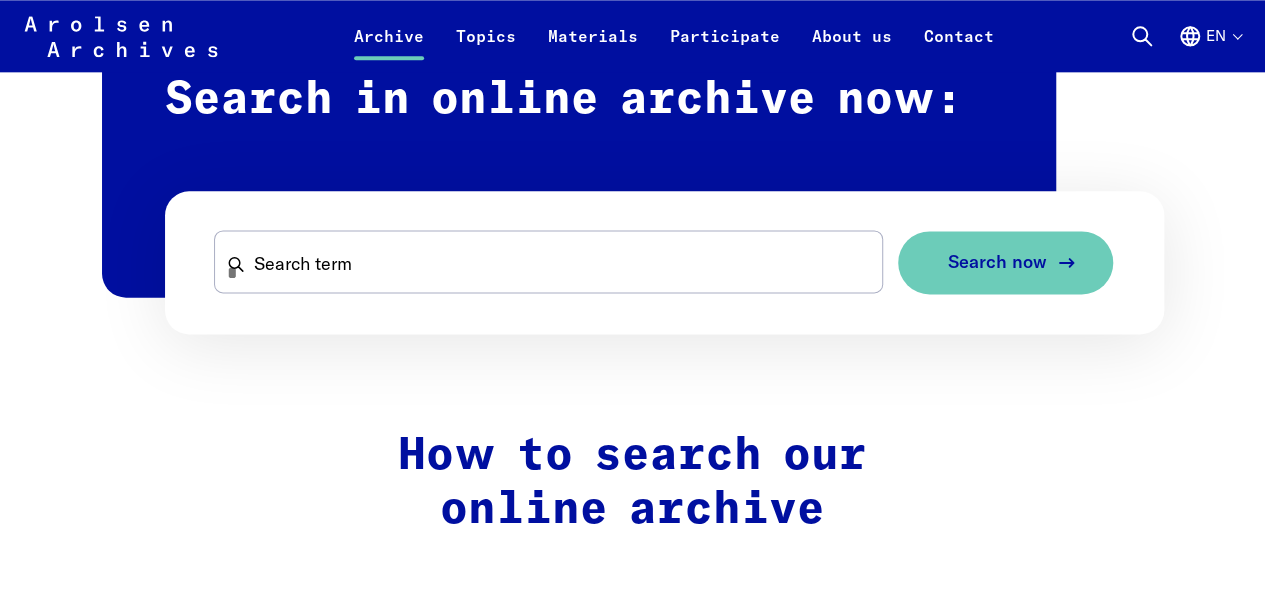 click at bounding box center [1067, 263] 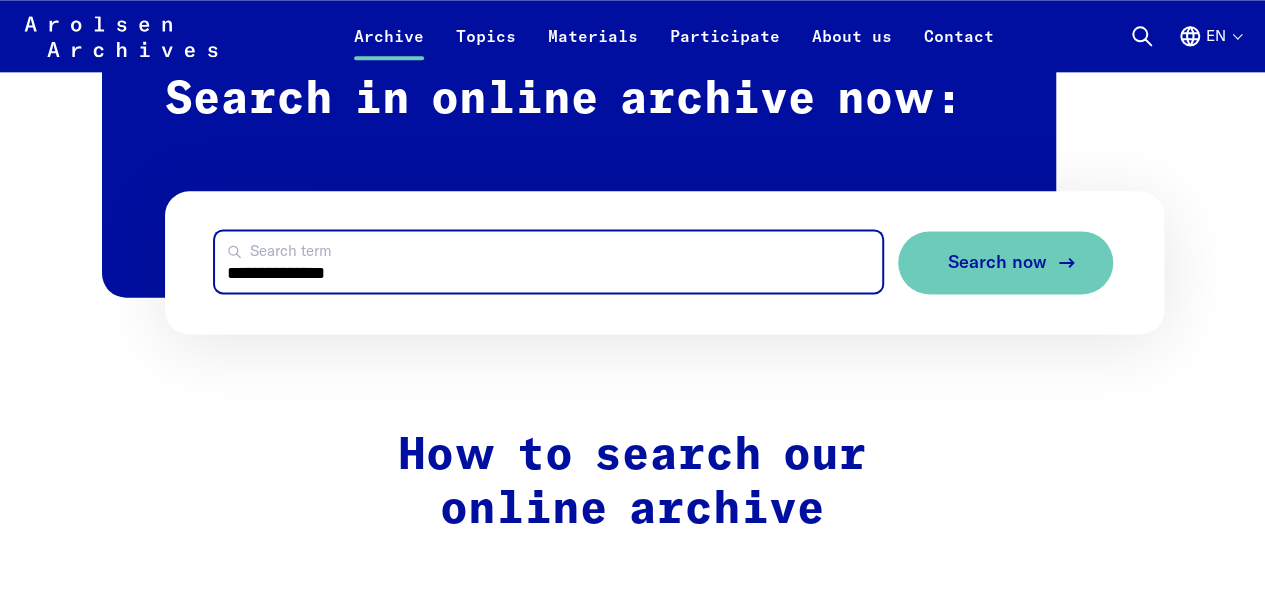 type on "**********" 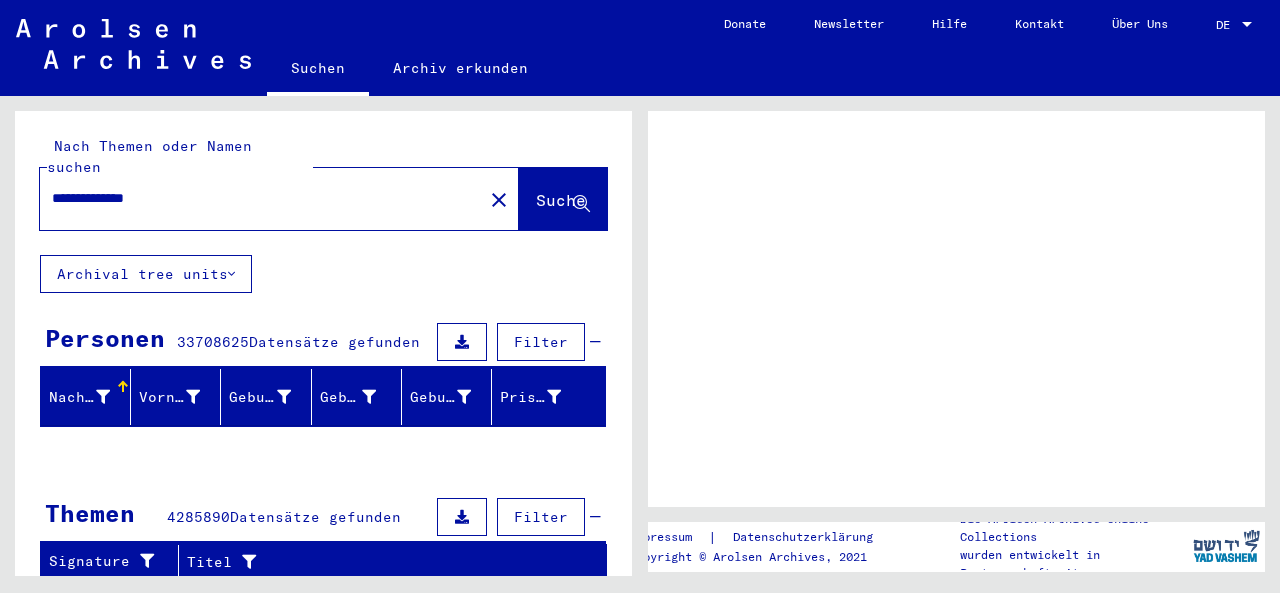 scroll, scrollTop: 0, scrollLeft: 0, axis: both 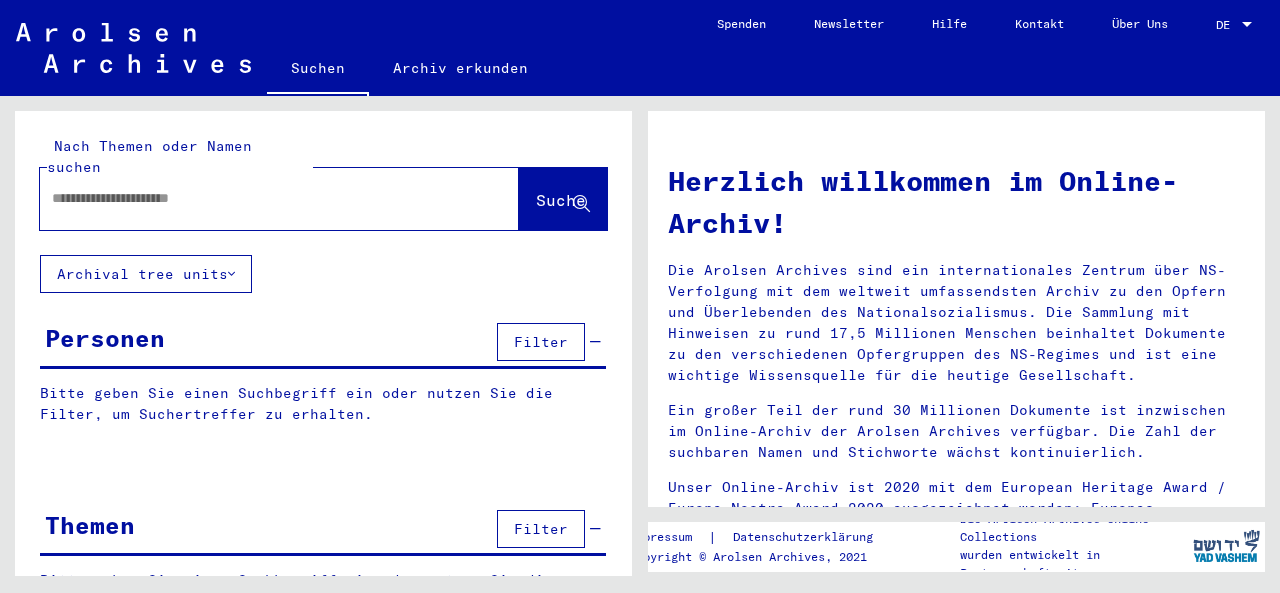 click at bounding box center (255, 198) 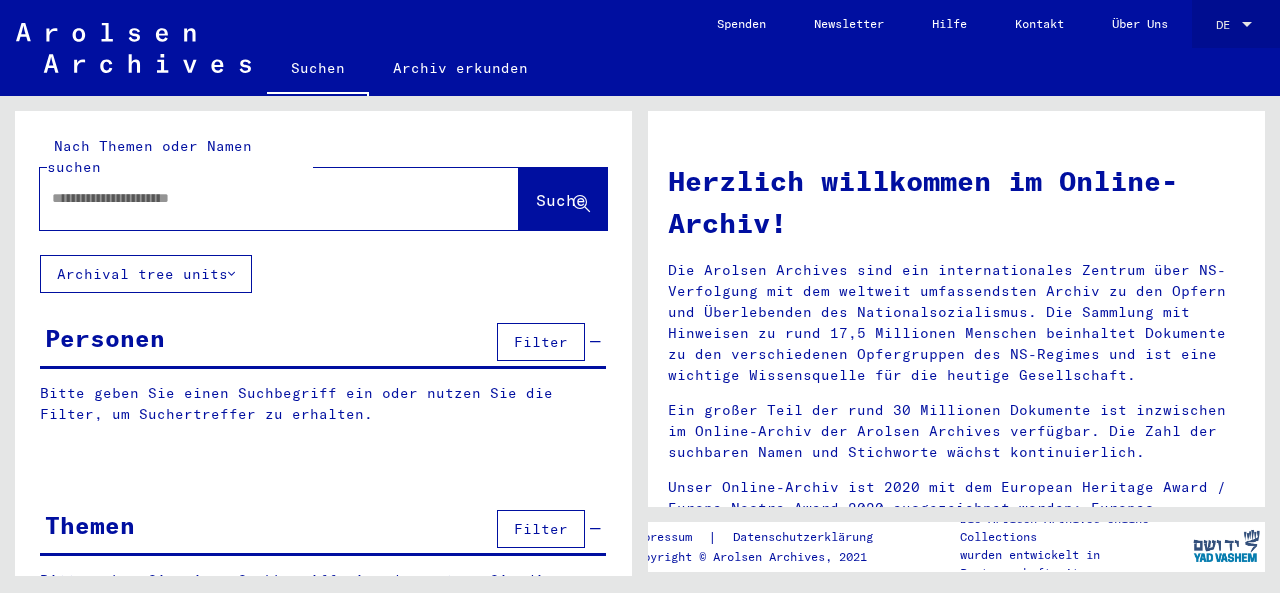 click at bounding box center (1247, 25) 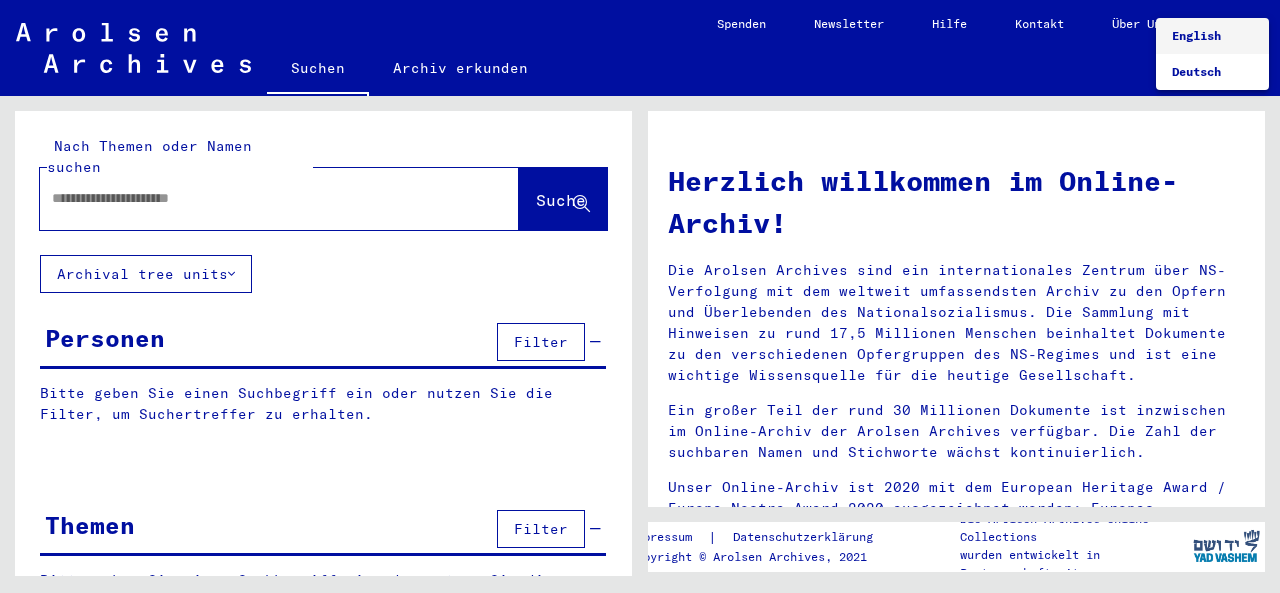 click on "English" at bounding box center [1212, 36] 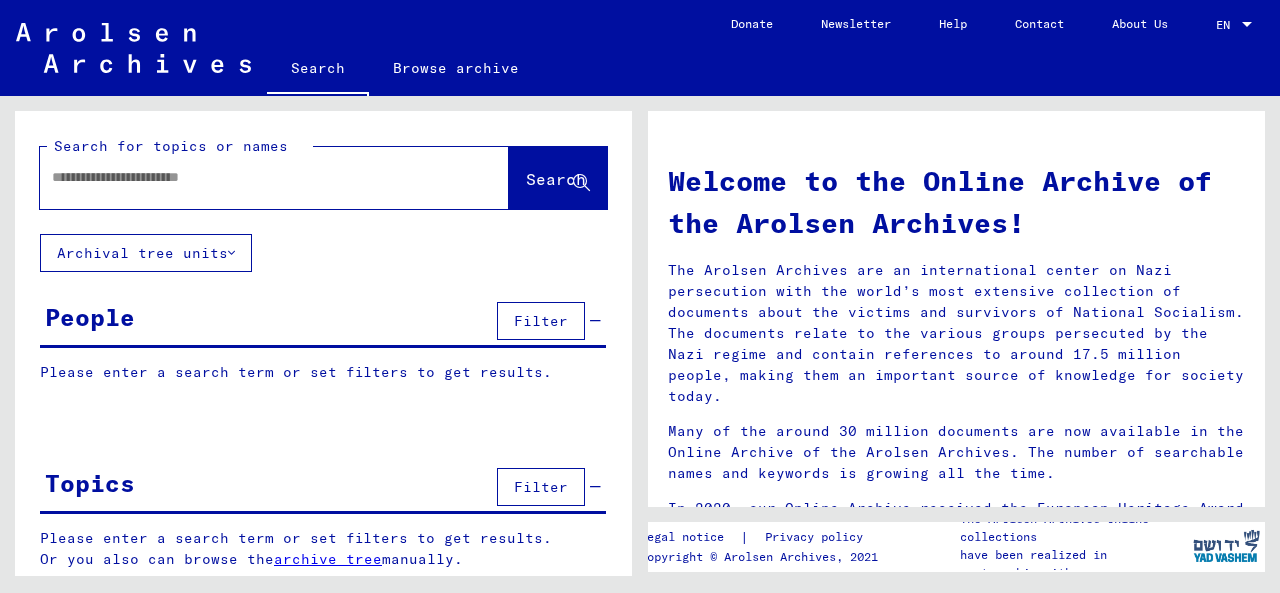 click at bounding box center [244, 177] 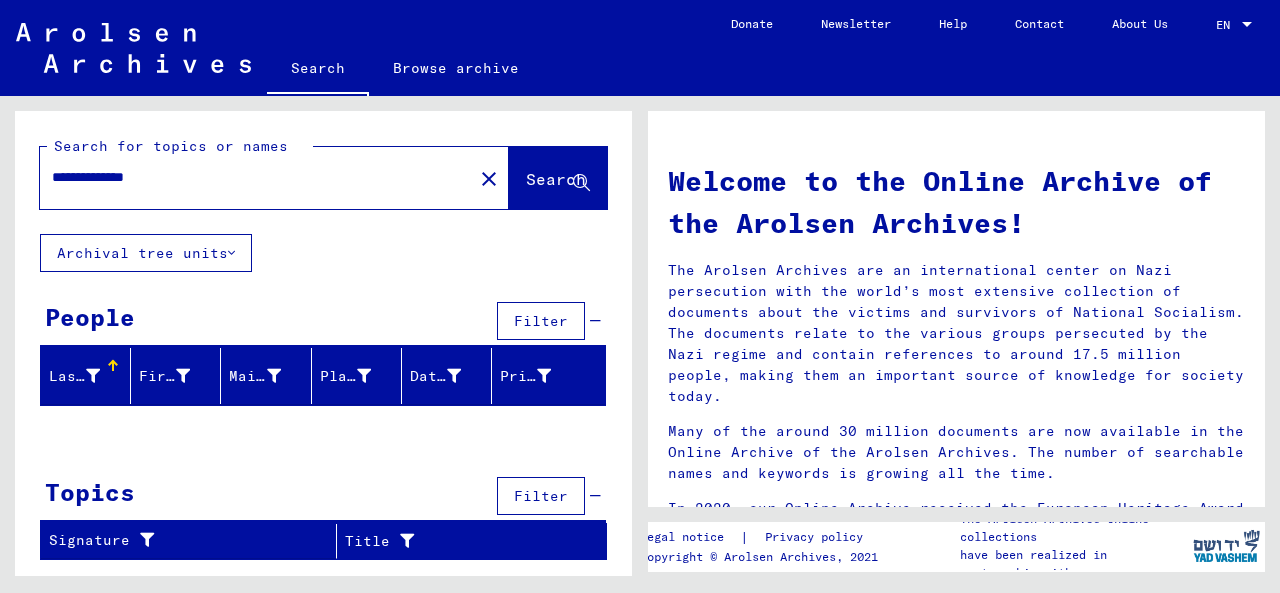 click on "Search" at bounding box center (558, 178) 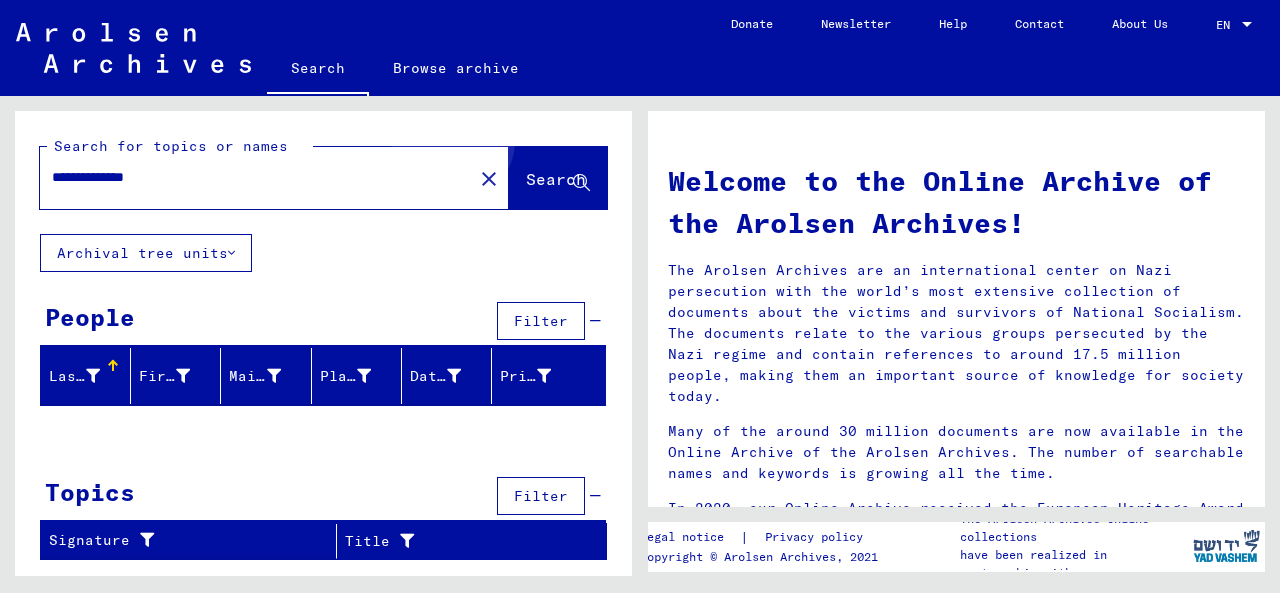 click on "Search" at bounding box center (558, 178) 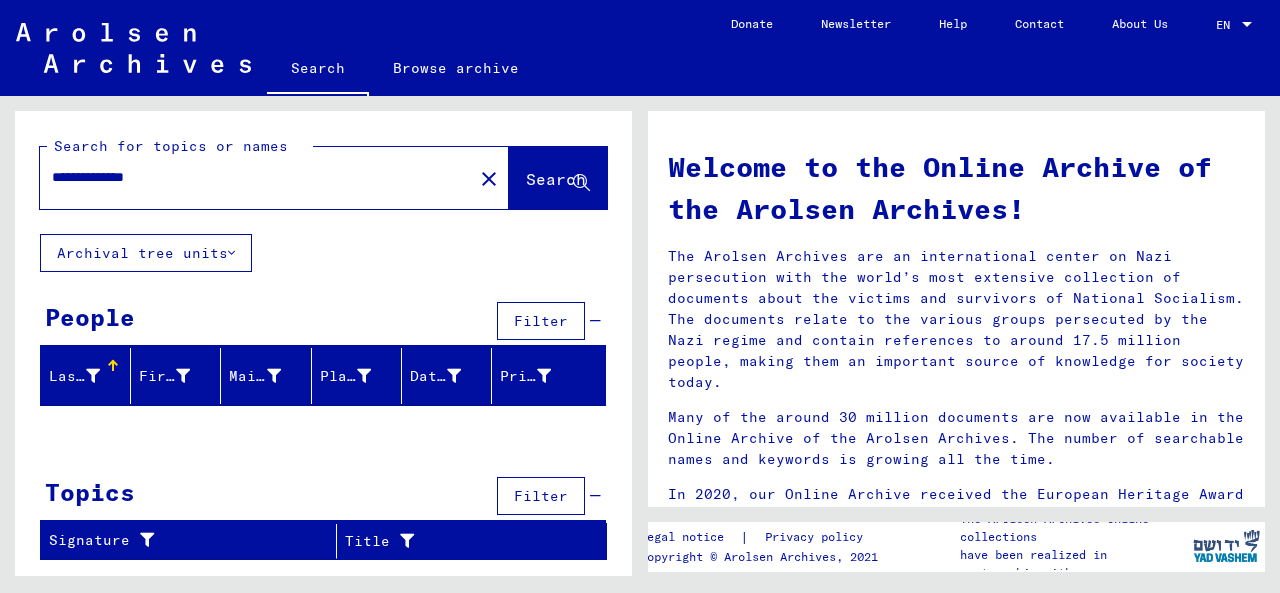 scroll, scrollTop: 0, scrollLeft: 0, axis: both 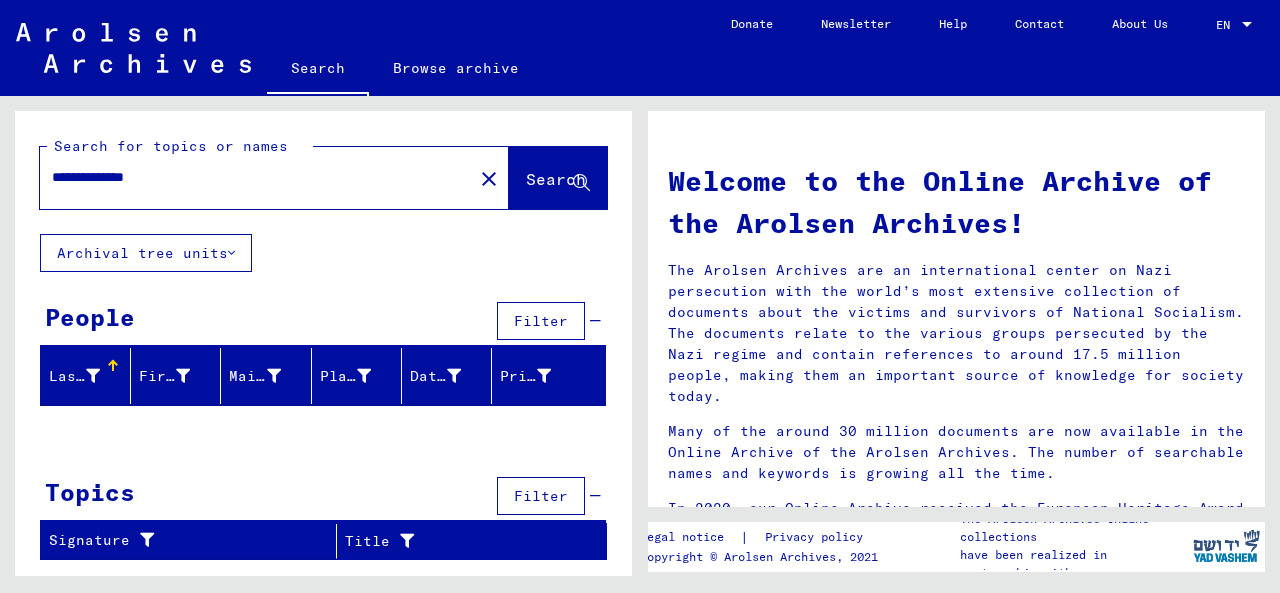 drag, startPoint x: 267, startPoint y: 171, endPoint x: 140, endPoint y: 171, distance: 127 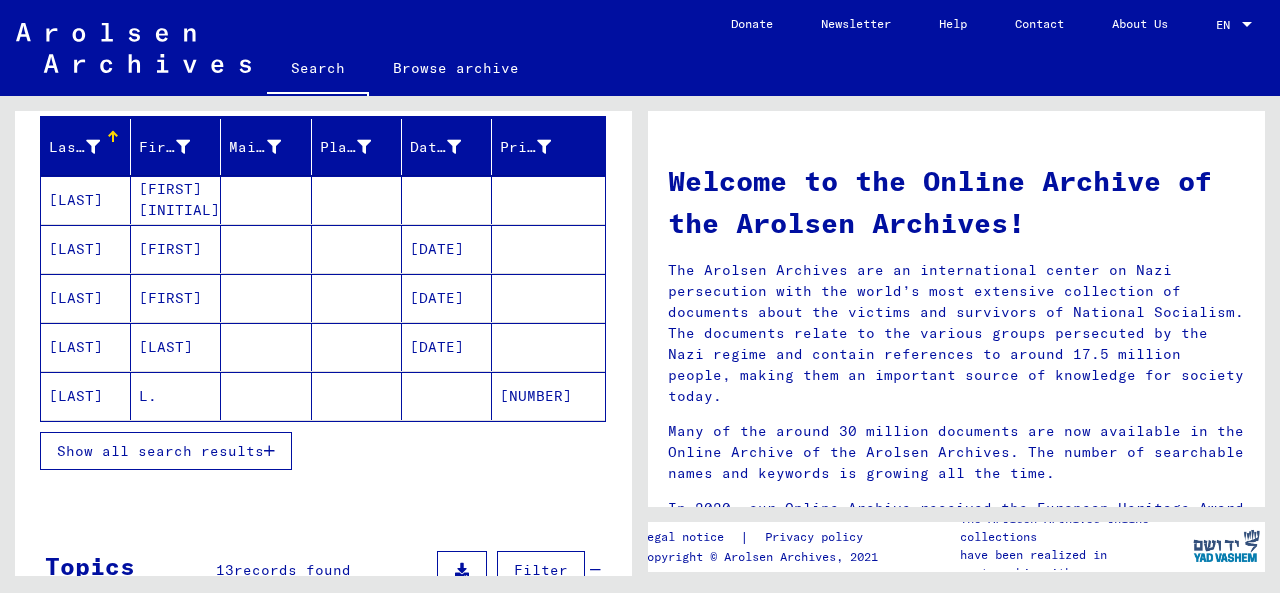 scroll, scrollTop: 256, scrollLeft: 0, axis: vertical 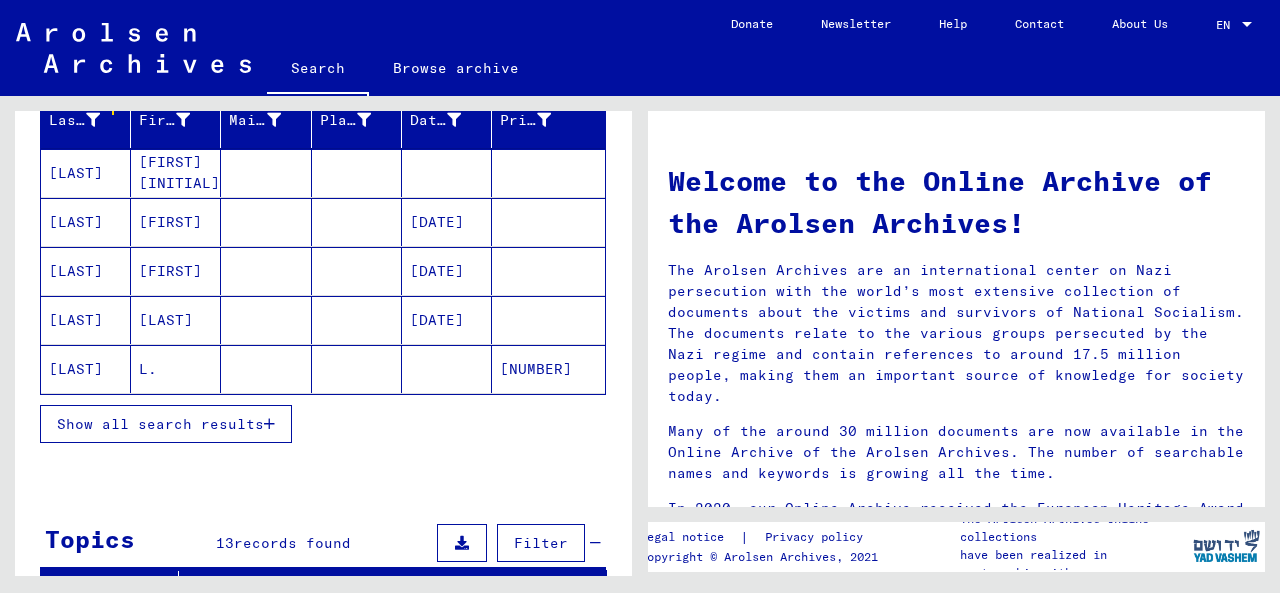 click on "Show all search results" at bounding box center (160, 424) 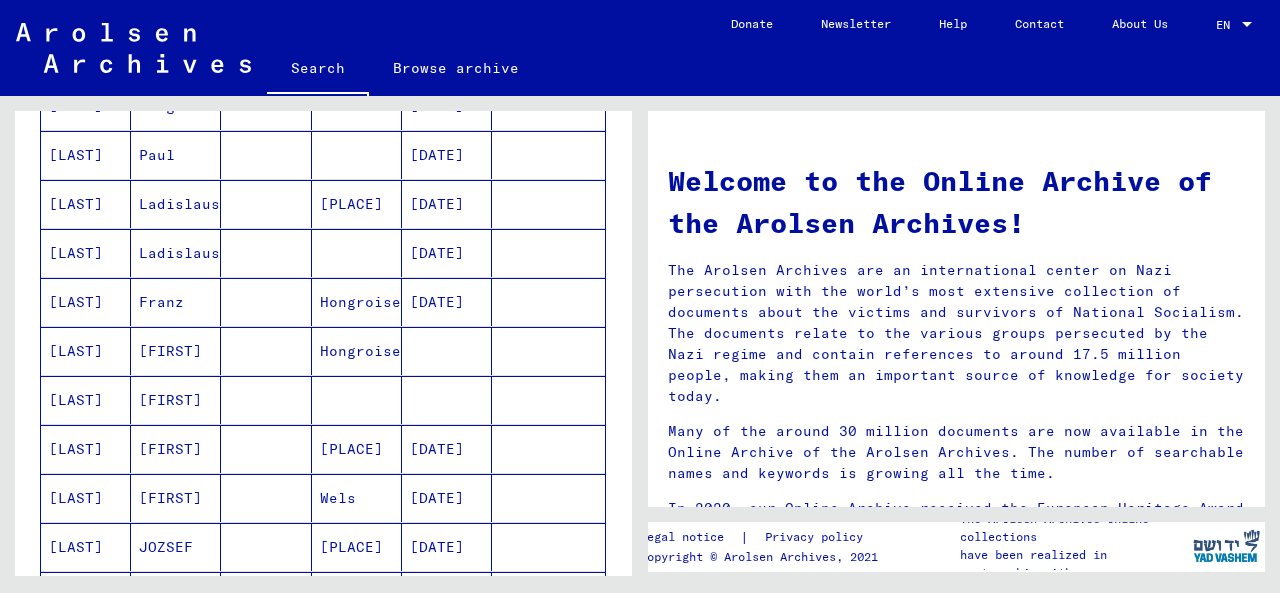scroll, scrollTop: 984, scrollLeft: 0, axis: vertical 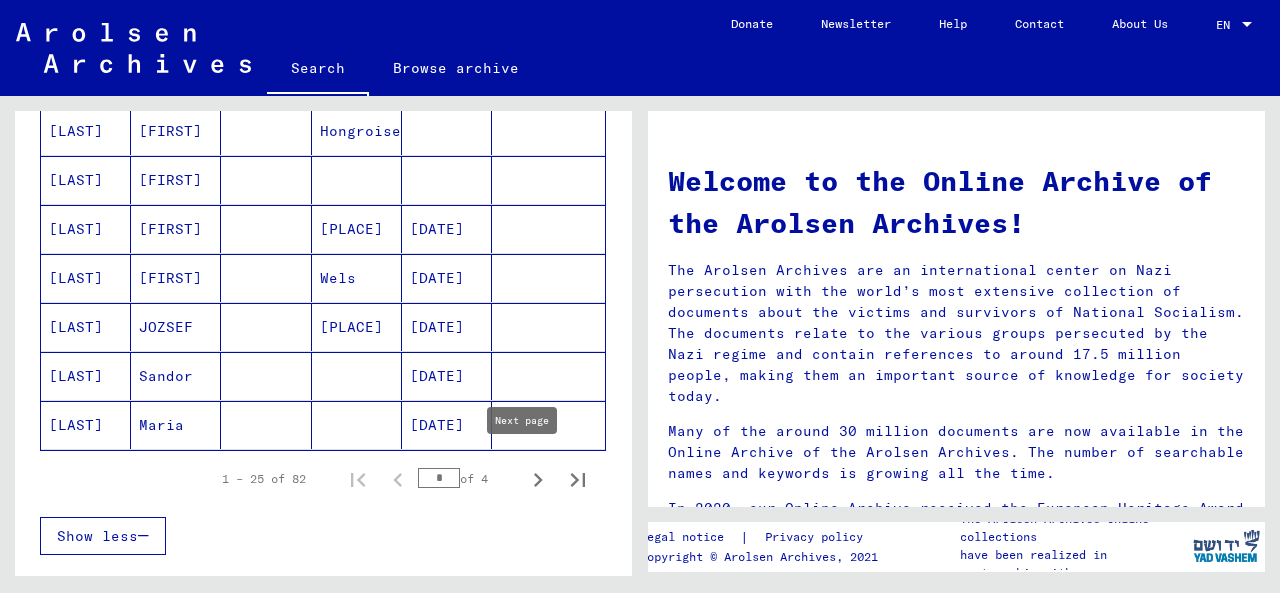 click at bounding box center [538, 480] 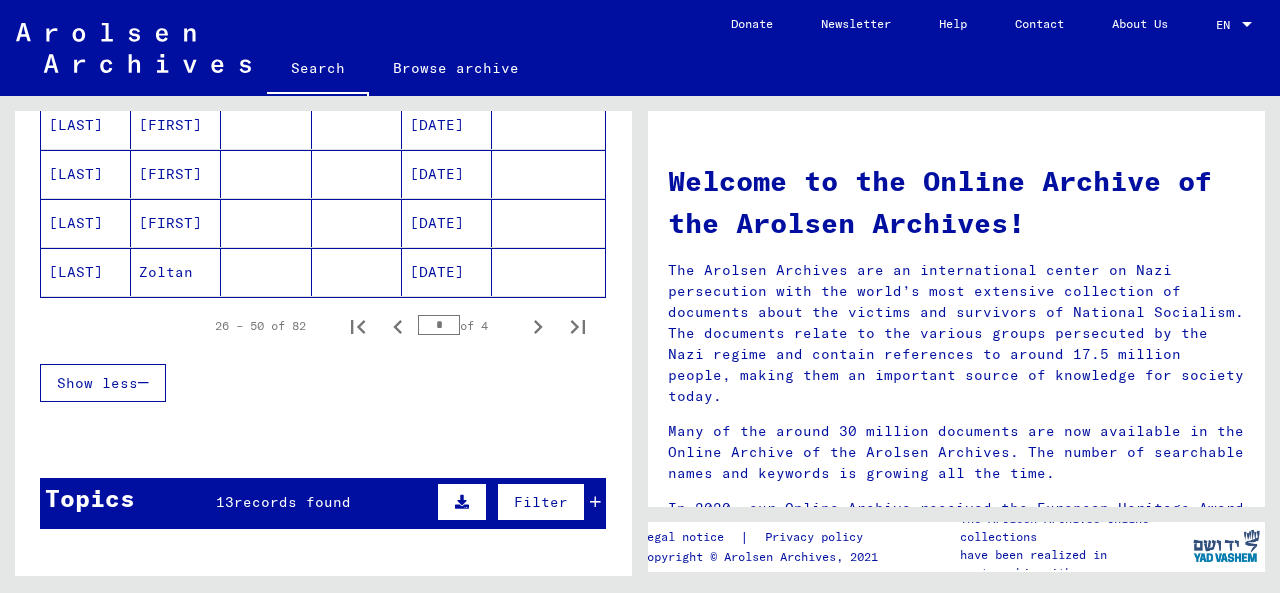 scroll, scrollTop: 1309, scrollLeft: 0, axis: vertical 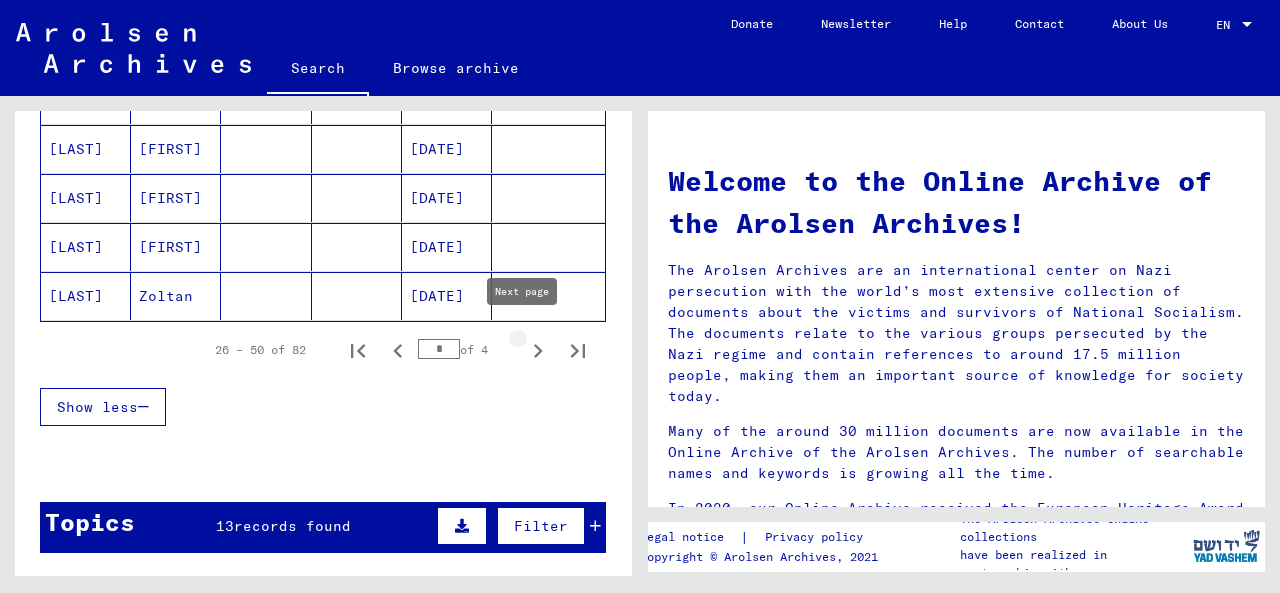 click at bounding box center [538, 351] 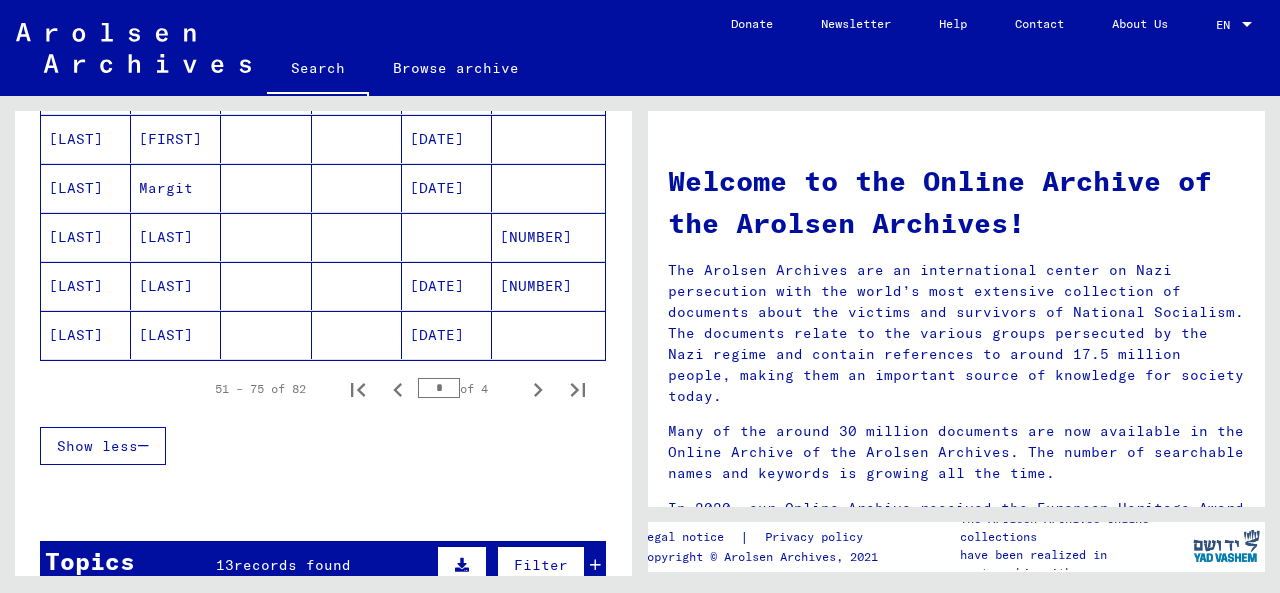 scroll, scrollTop: 1359, scrollLeft: 0, axis: vertical 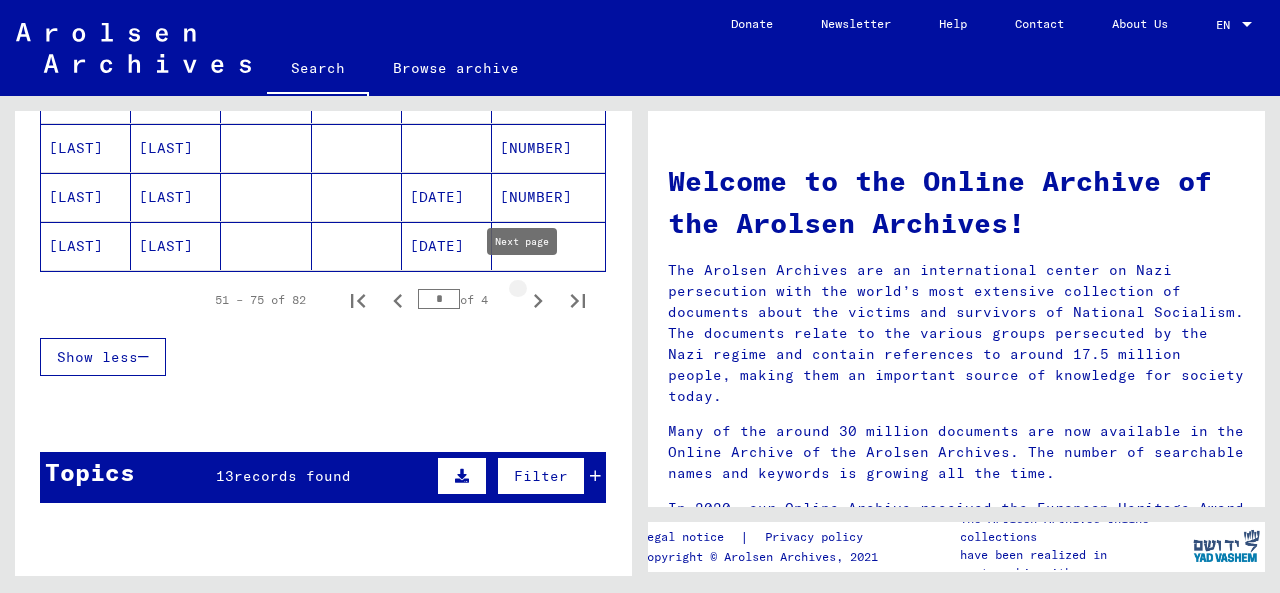click at bounding box center (538, 301) 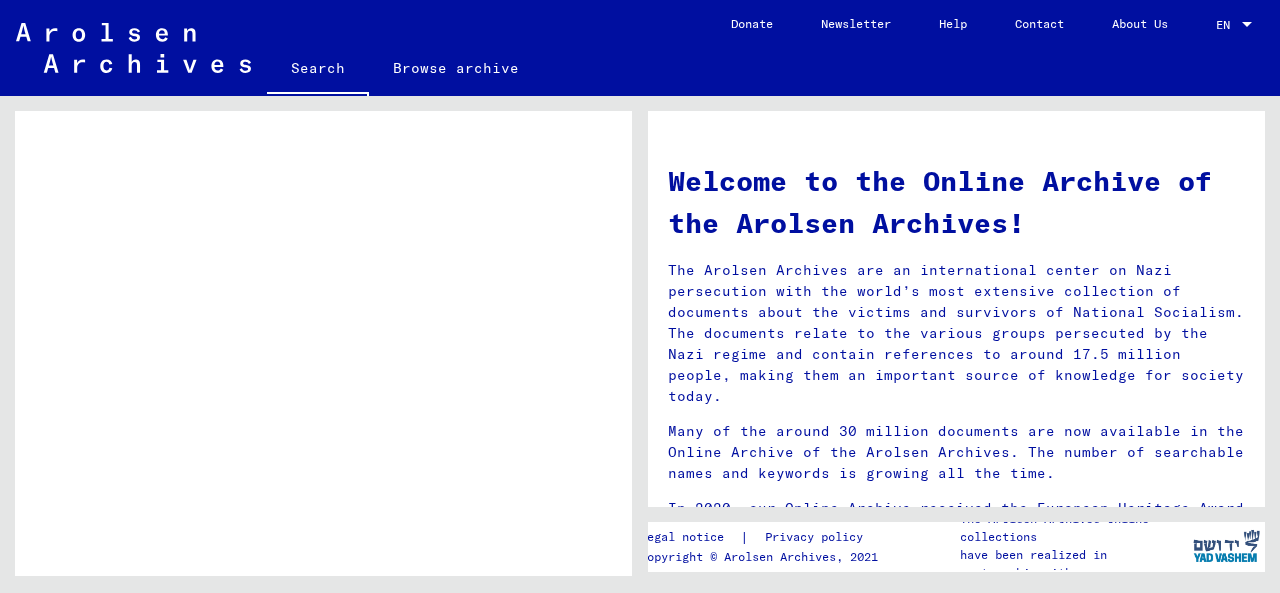 scroll, scrollTop: 933, scrollLeft: 0, axis: vertical 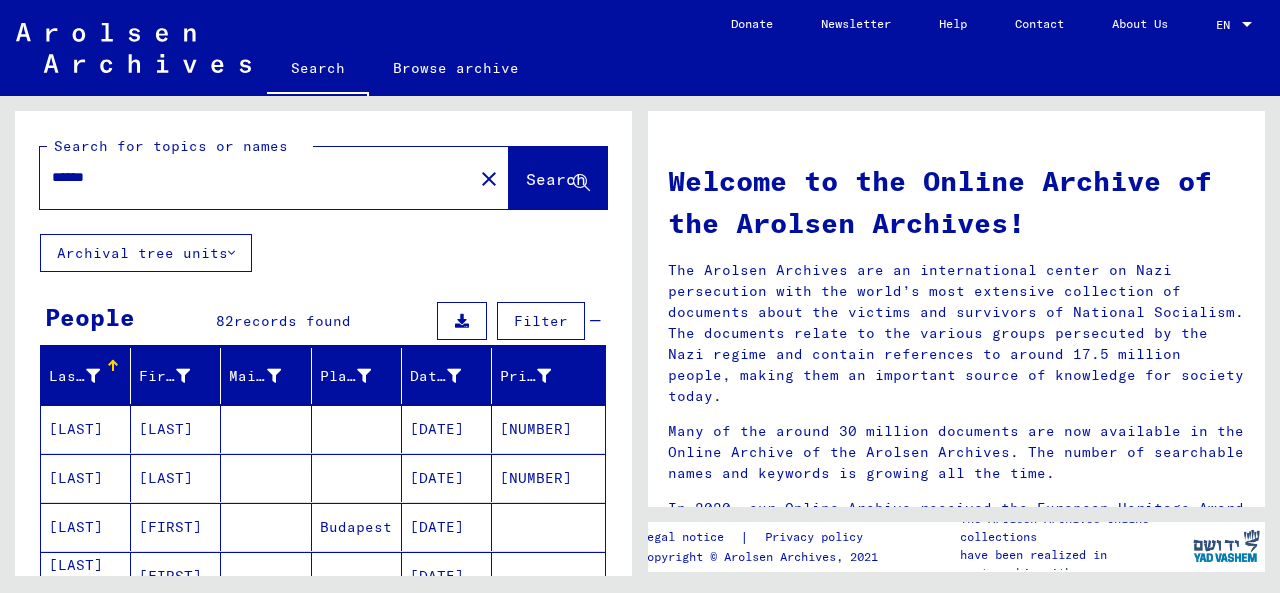 drag, startPoint x: 112, startPoint y: 178, endPoint x: 0, endPoint y: 173, distance: 112.11155 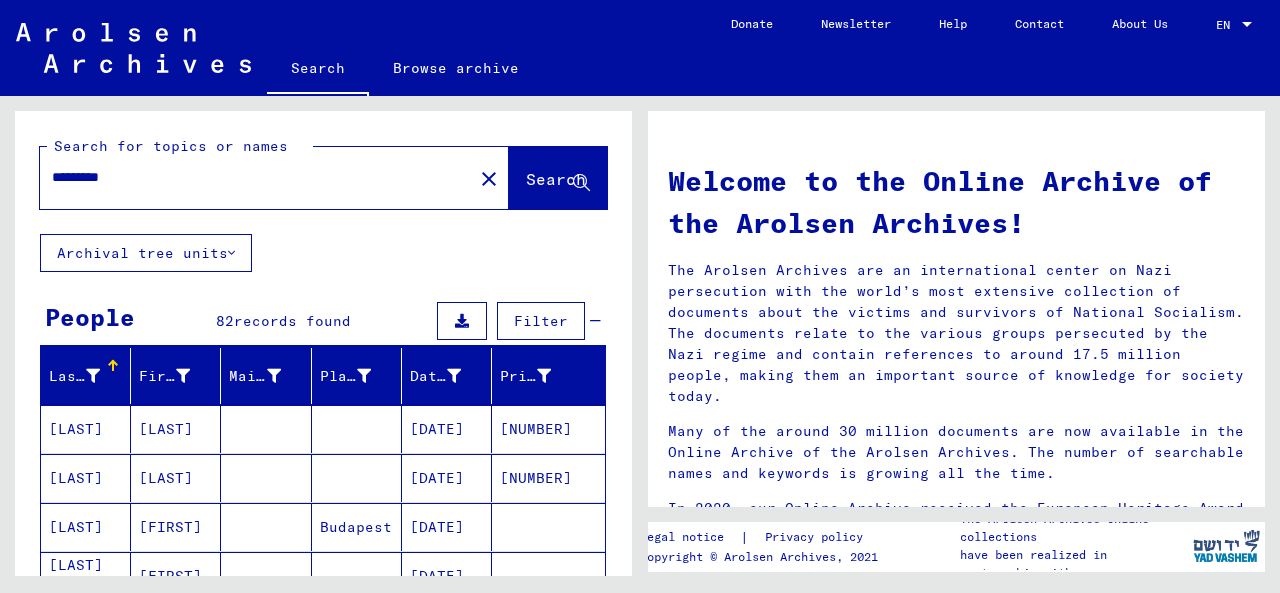 type on "*********" 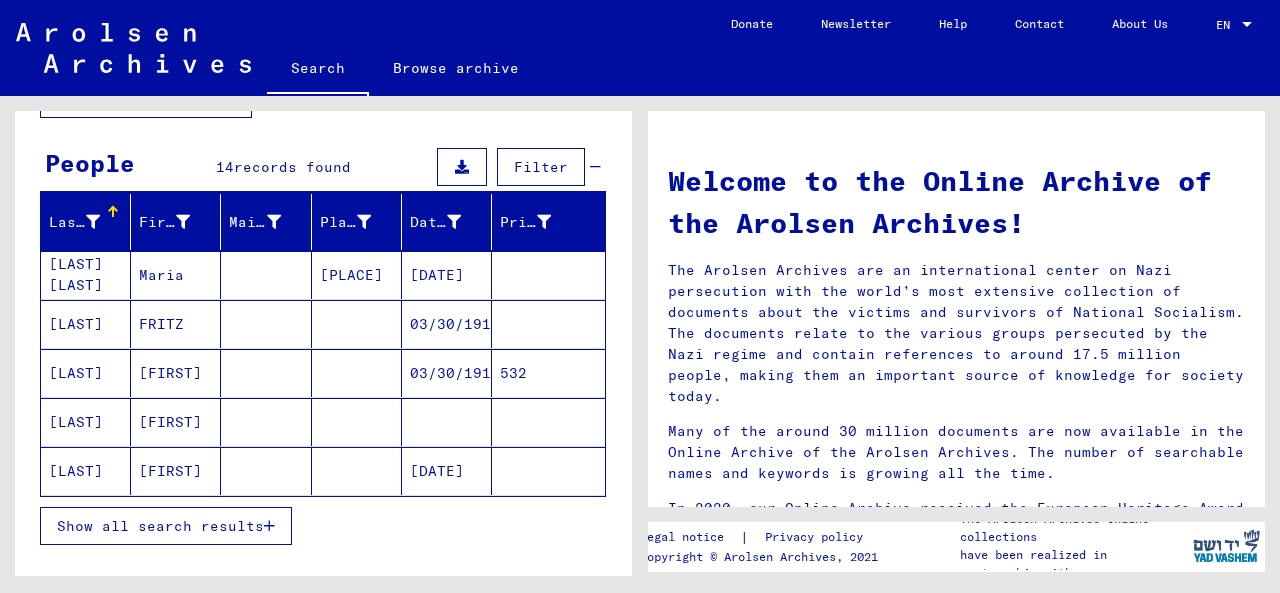 scroll, scrollTop: 155, scrollLeft: 0, axis: vertical 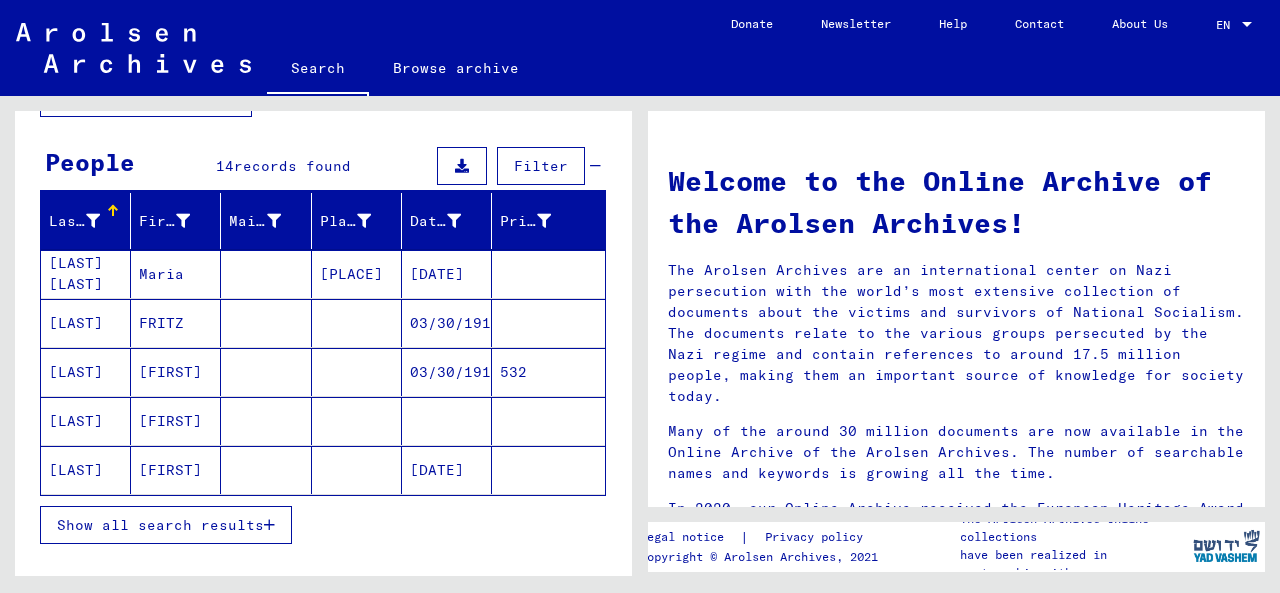 click on "Show all search results" at bounding box center (160, 525) 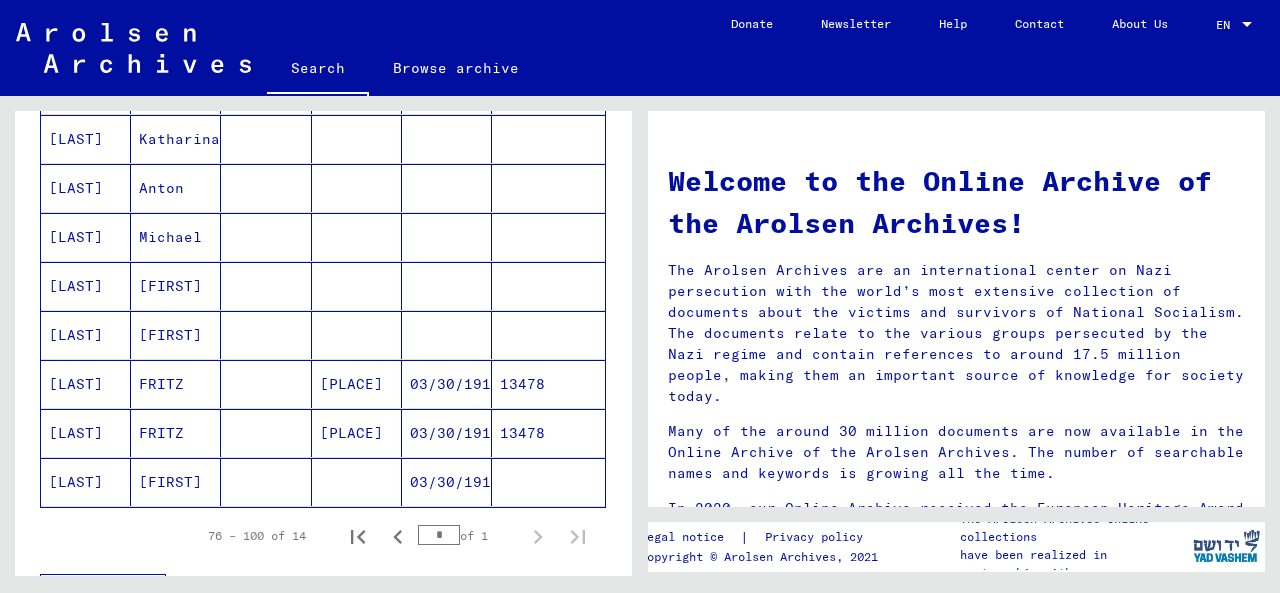 scroll, scrollTop: 586, scrollLeft: 0, axis: vertical 